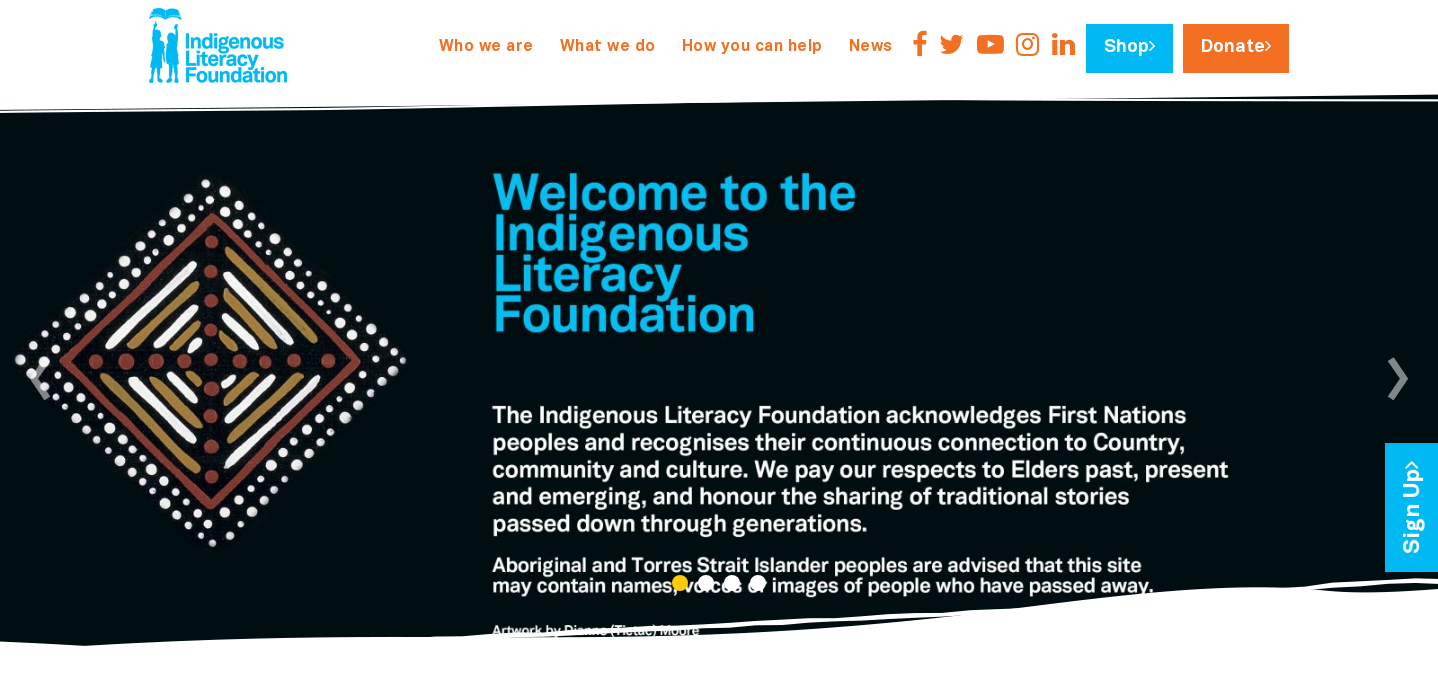 scroll, scrollTop: 0, scrollLeft: 0, axis: both 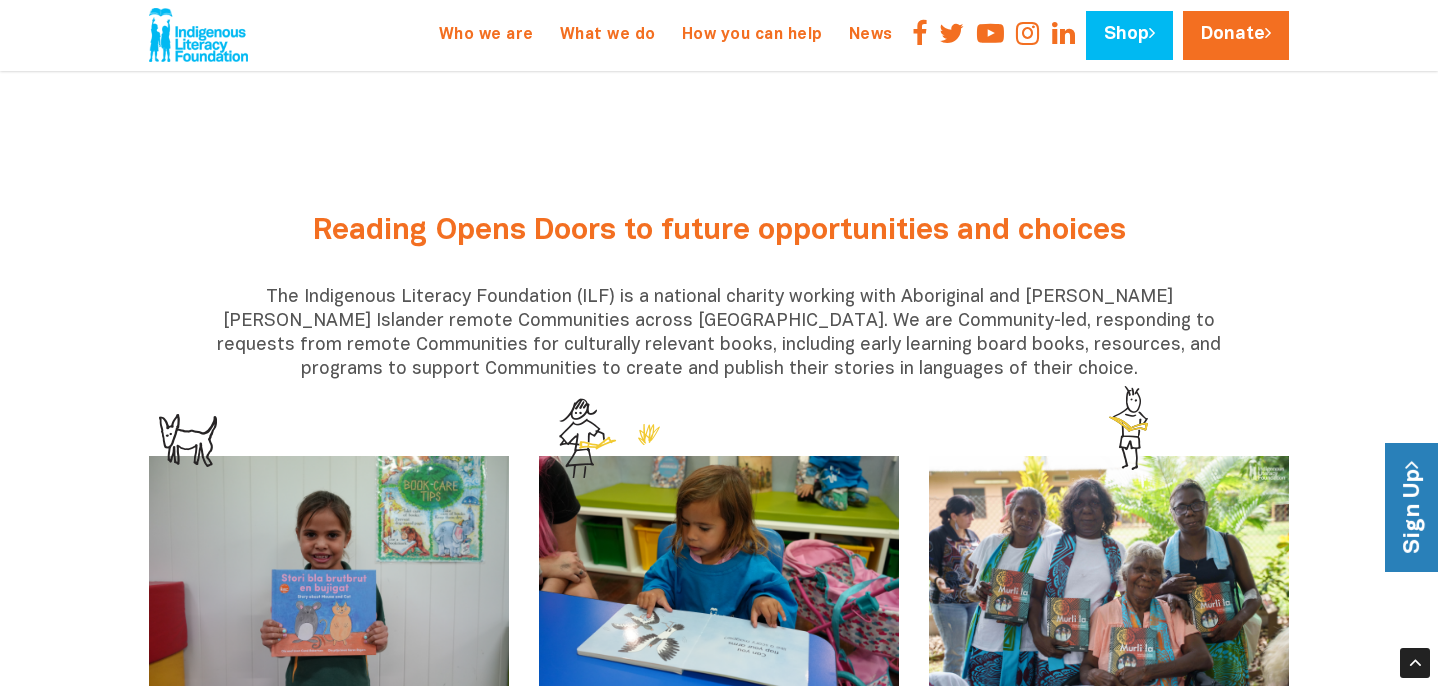 click on "Sign Up" at bounding box center [1413, 507] 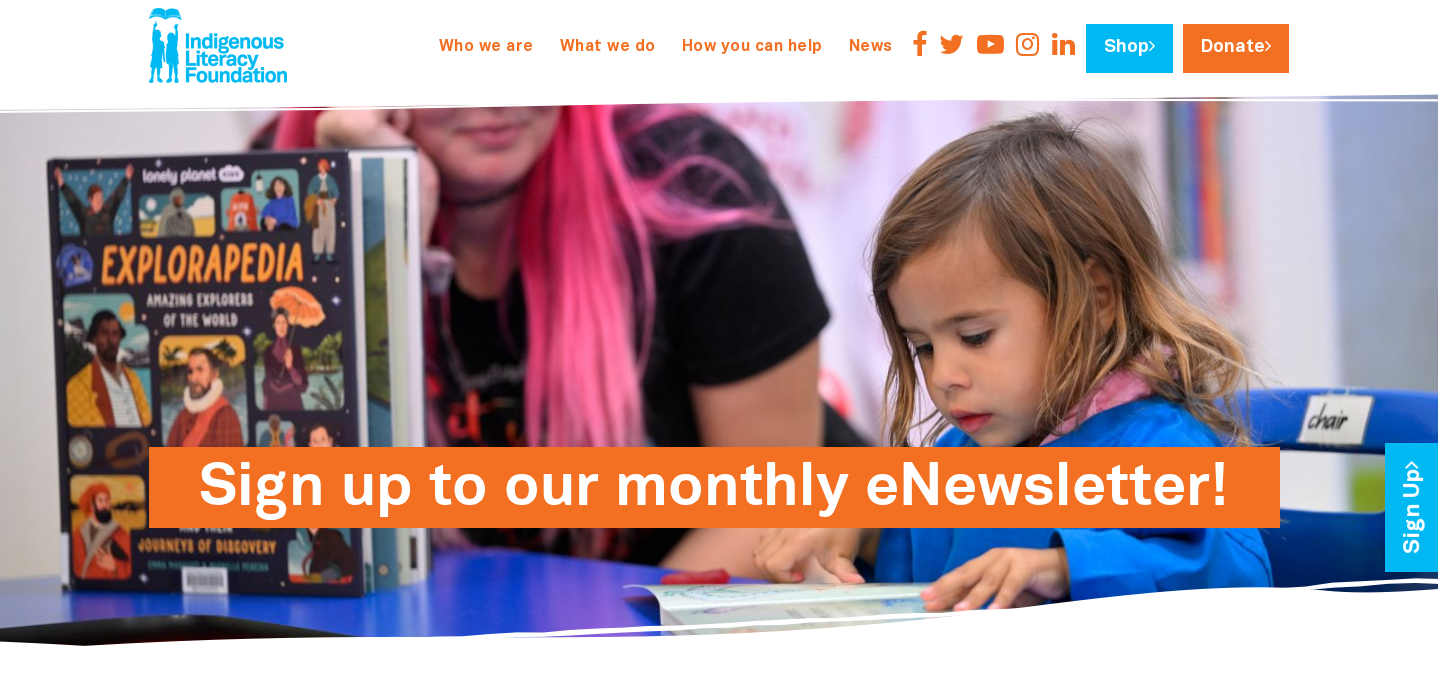 scroll, scrollTop: 0, scrollLeft: 0, axis: both 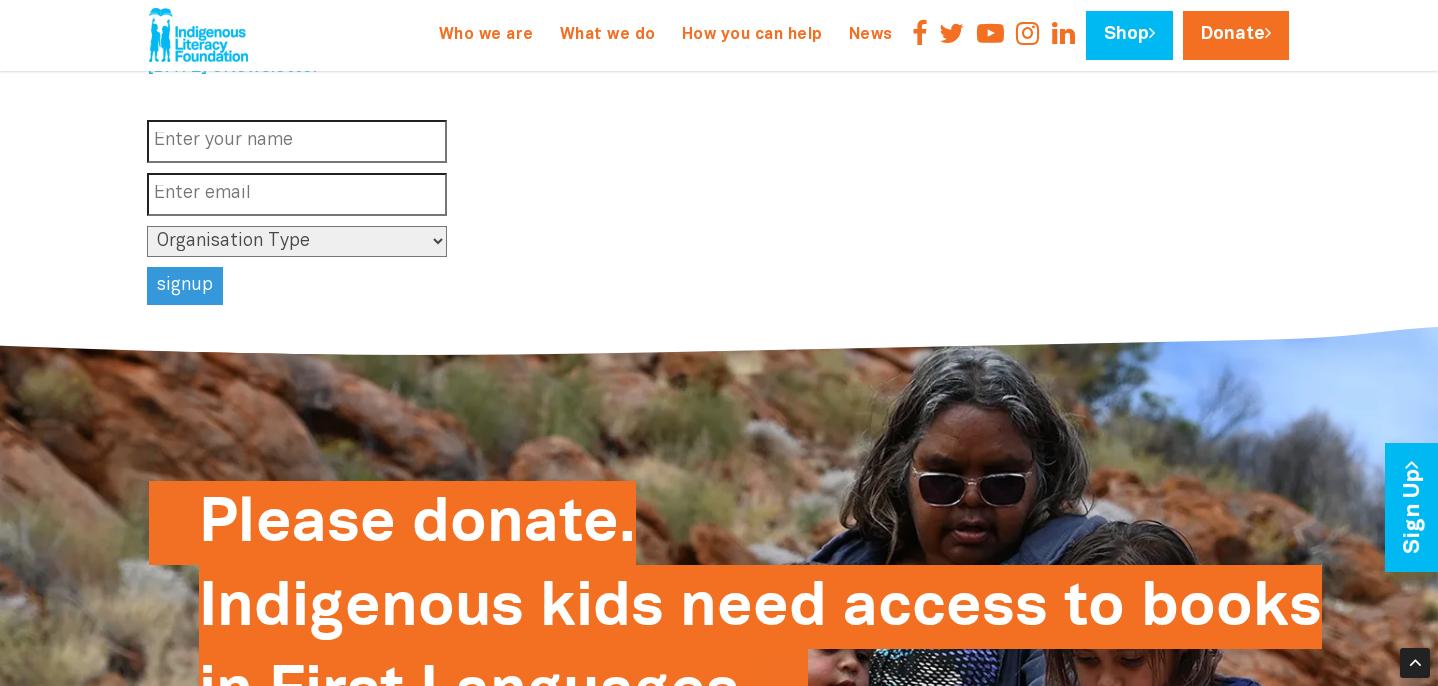 click at bounding box center (297, 141) 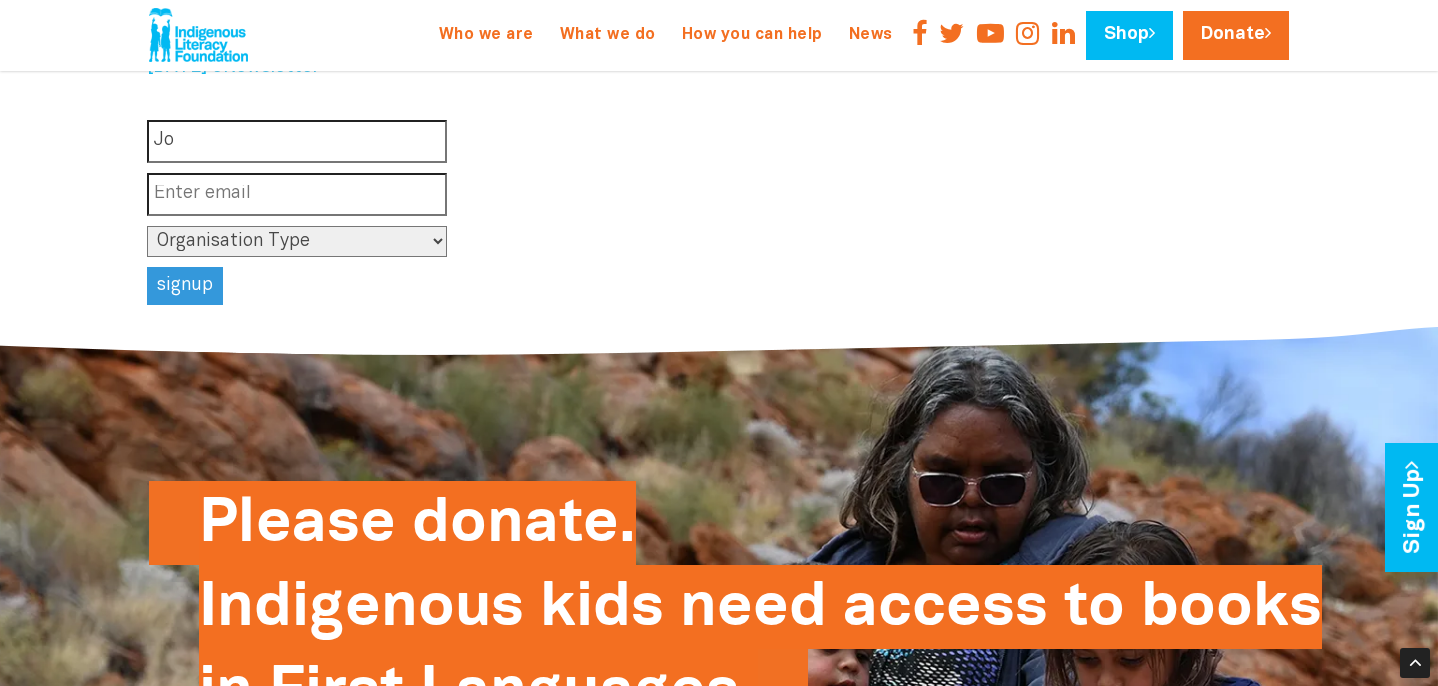 click at bounding box center (297, 194) 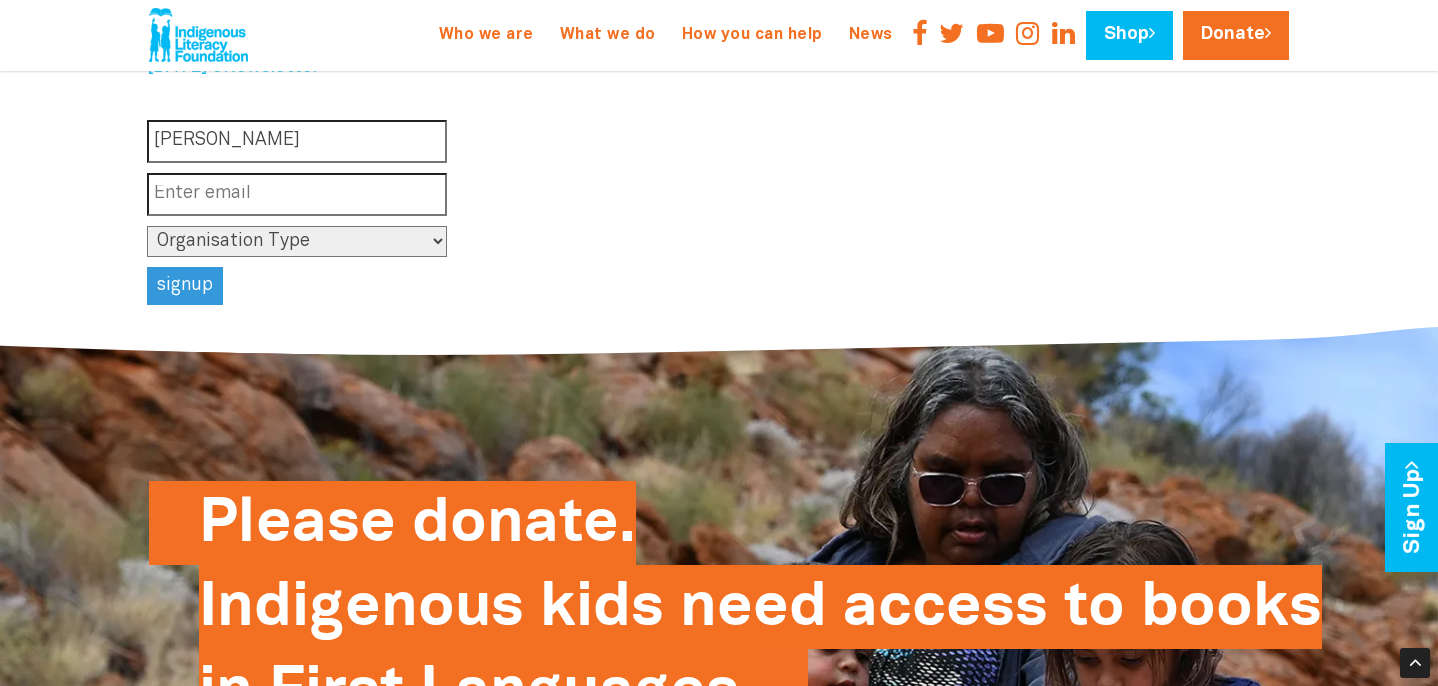type on "Jo Maslem" 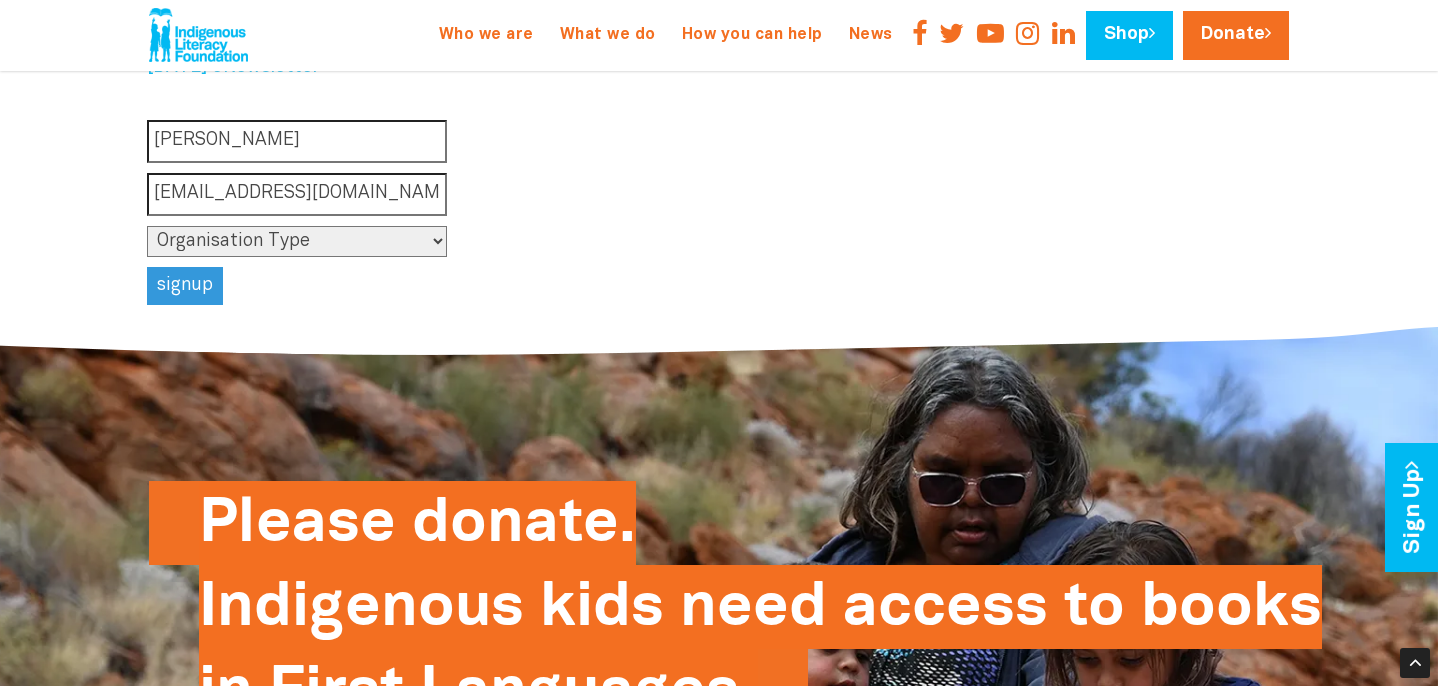 type on "johannamaslem@gmail.com" 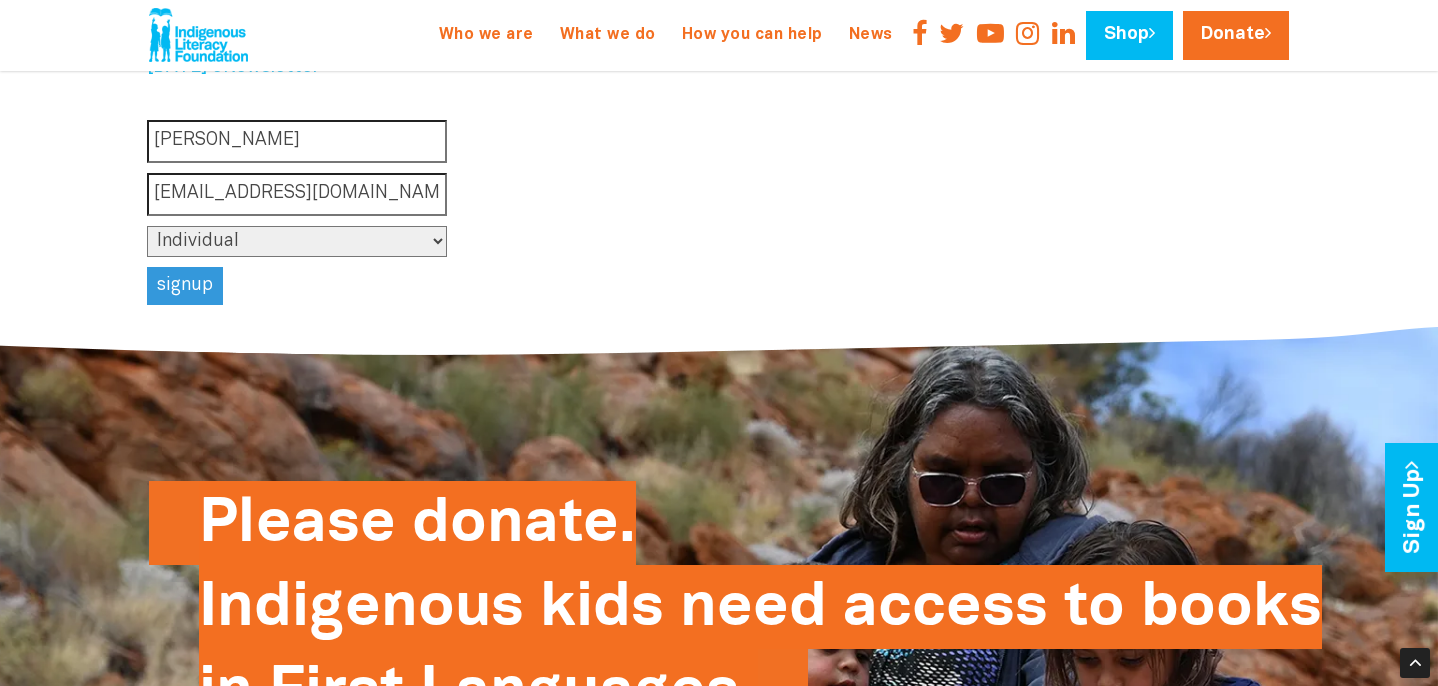 click on "signup" at bounding box center [185, 286] 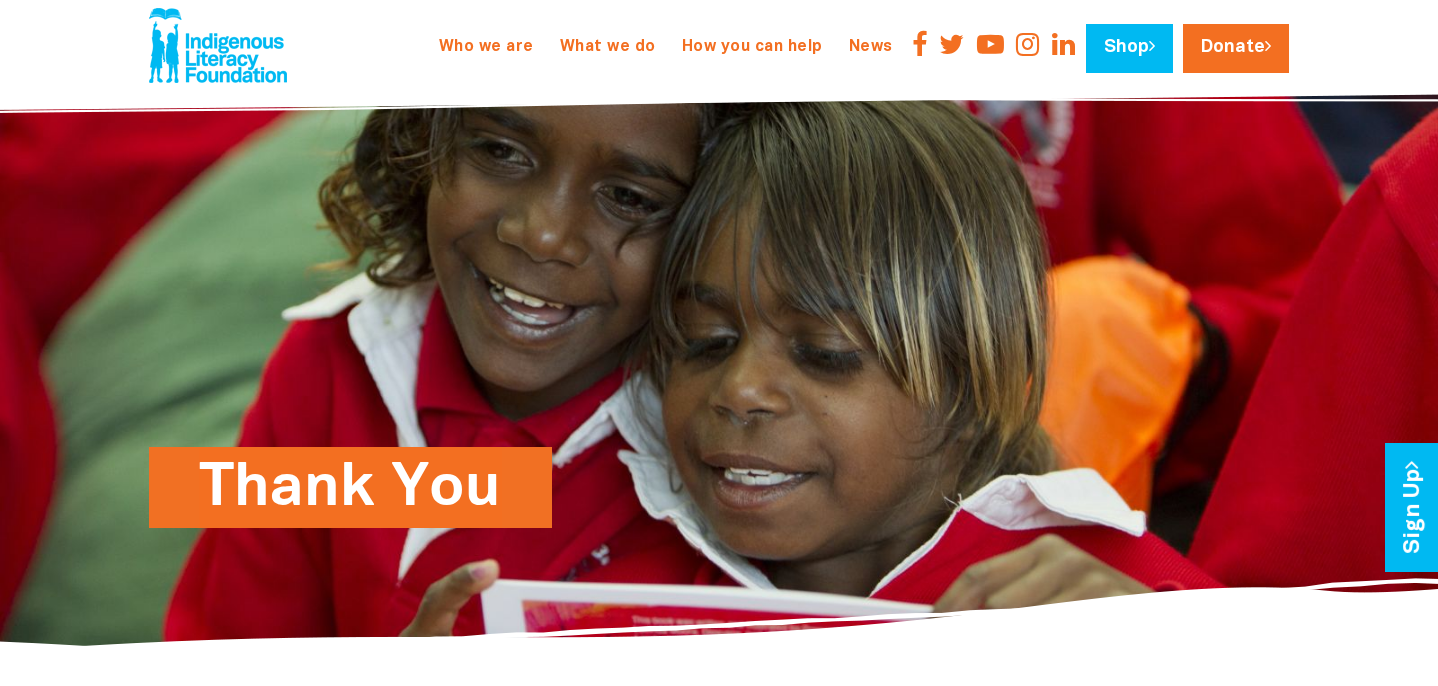 scroll, scrollTop: 0, scrollLeft: 0, axis: both 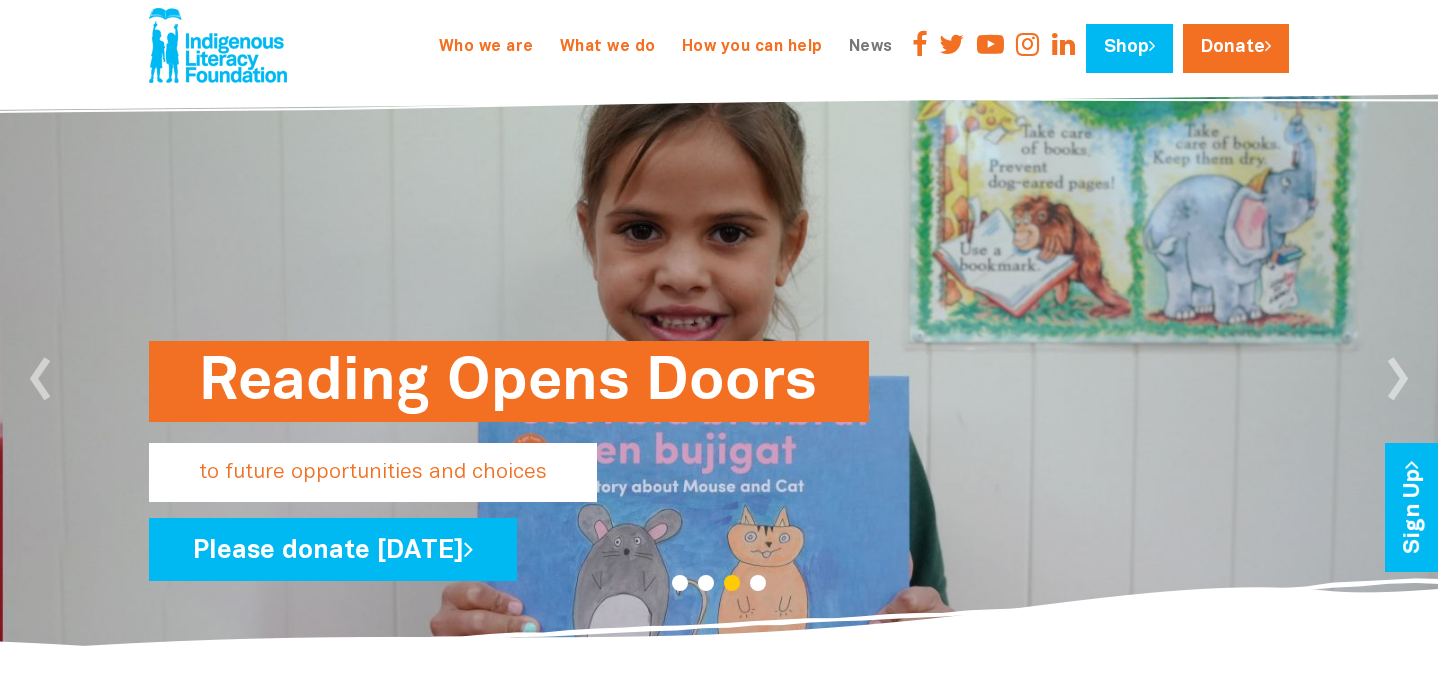 click on "News" at bounding box center [871, 47] 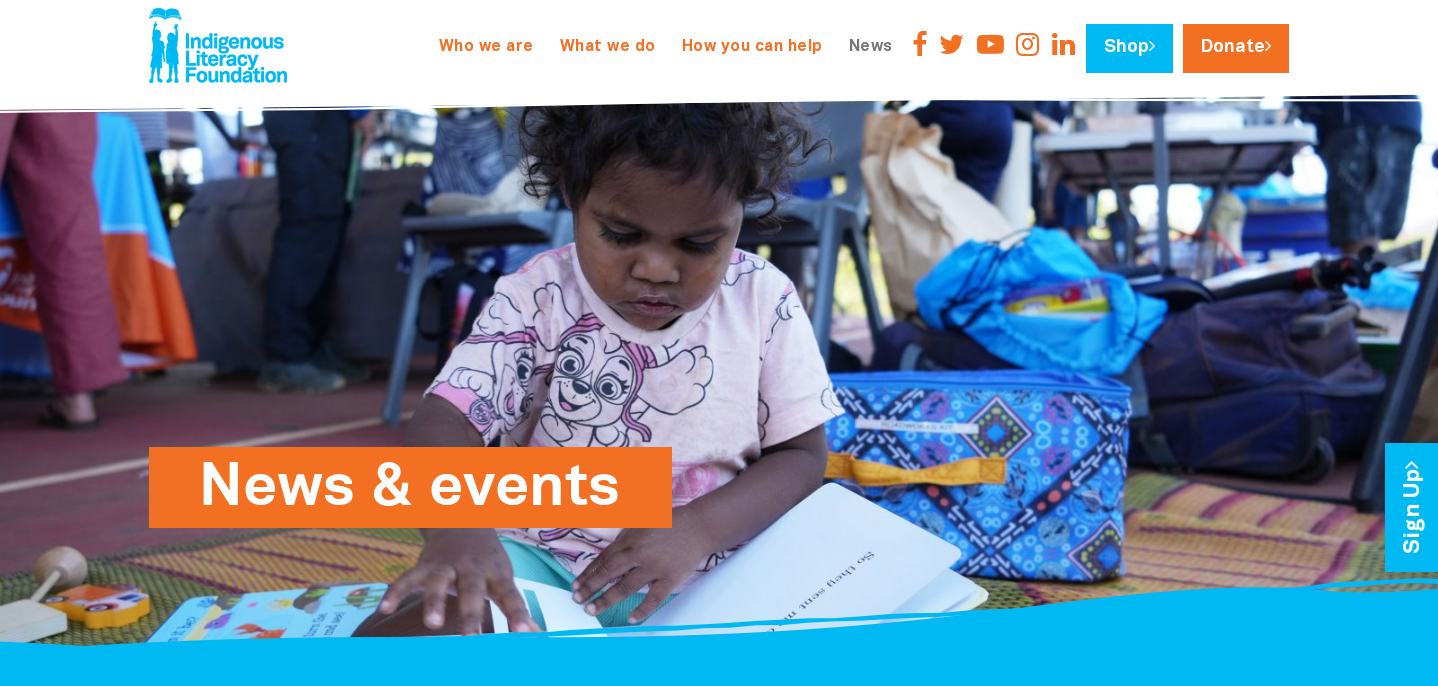 scroll, scrollTop: 0, scrollLeft: 0, axis: both 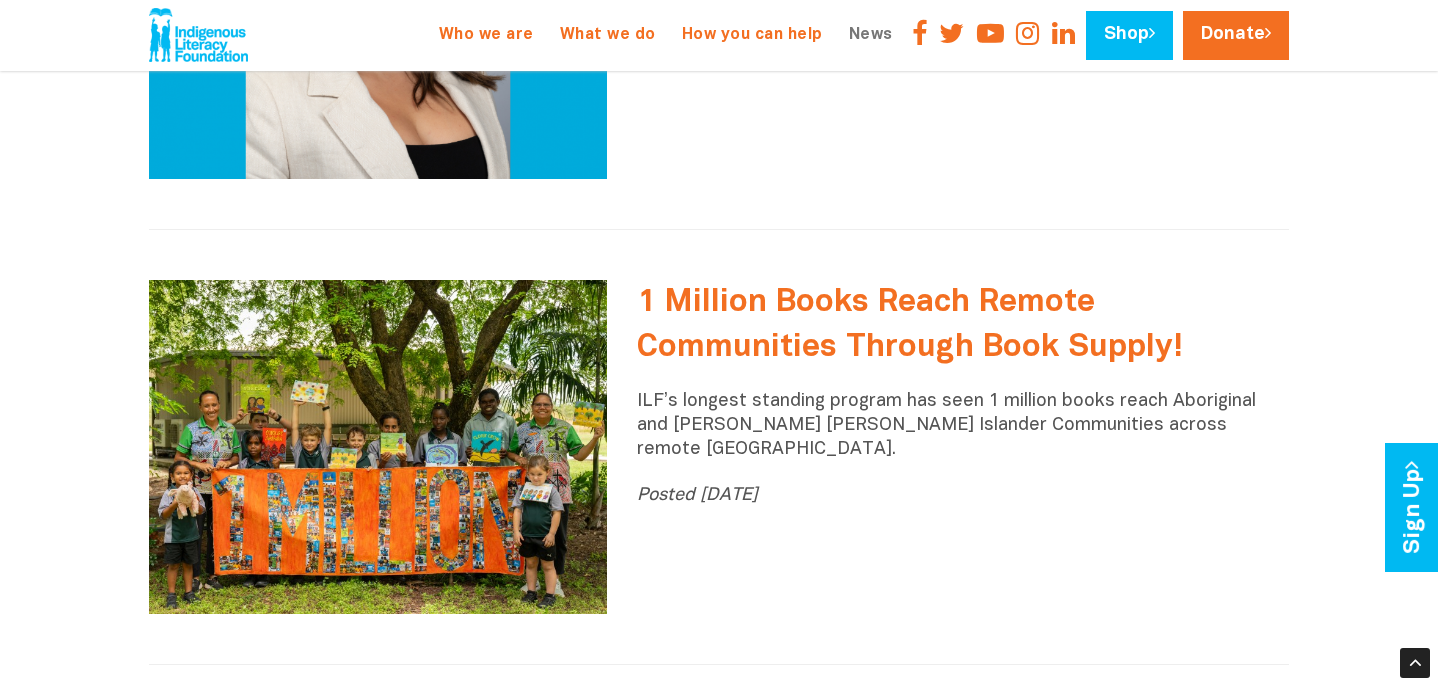 click on "1 Million Books Reach Remote Communities Through Book Supply!" at bounding box center [963, 325] 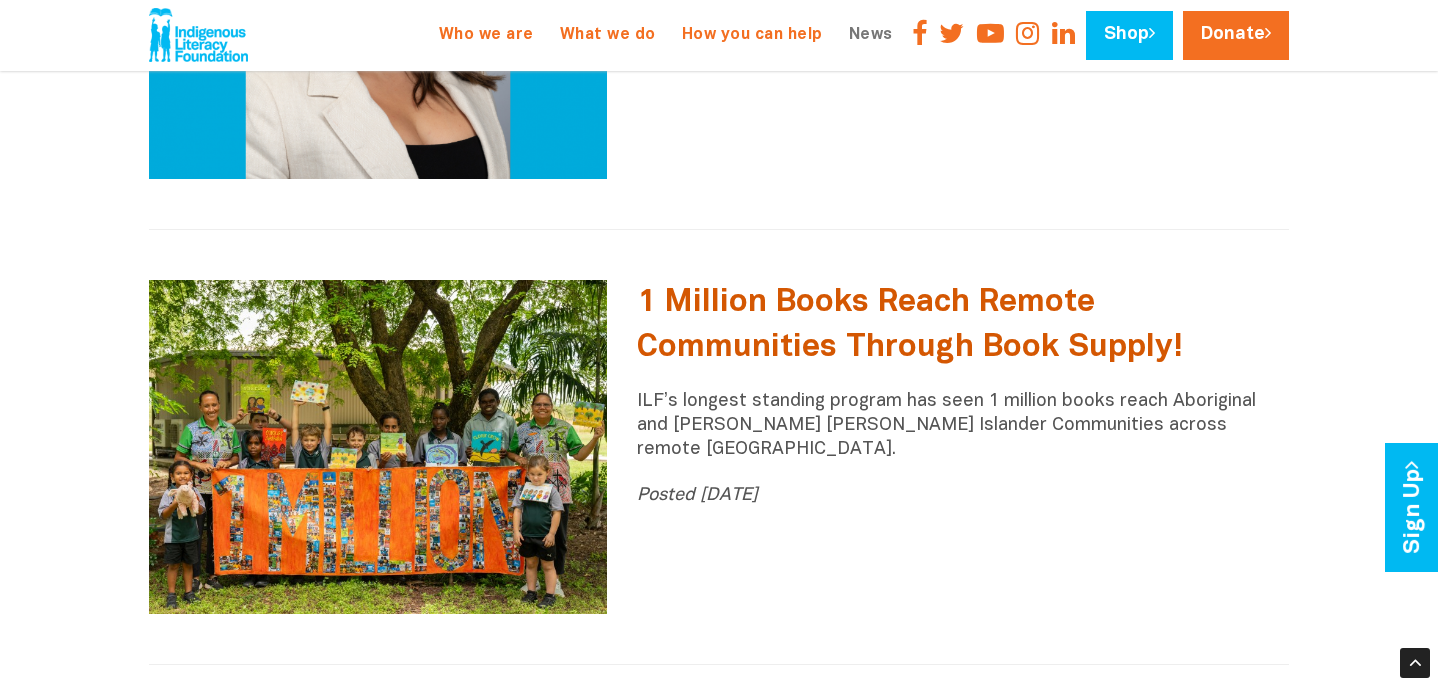 click on "1 Million Books Reach Remote Communities Through Book Supply!" at bounding box center (910, 325) 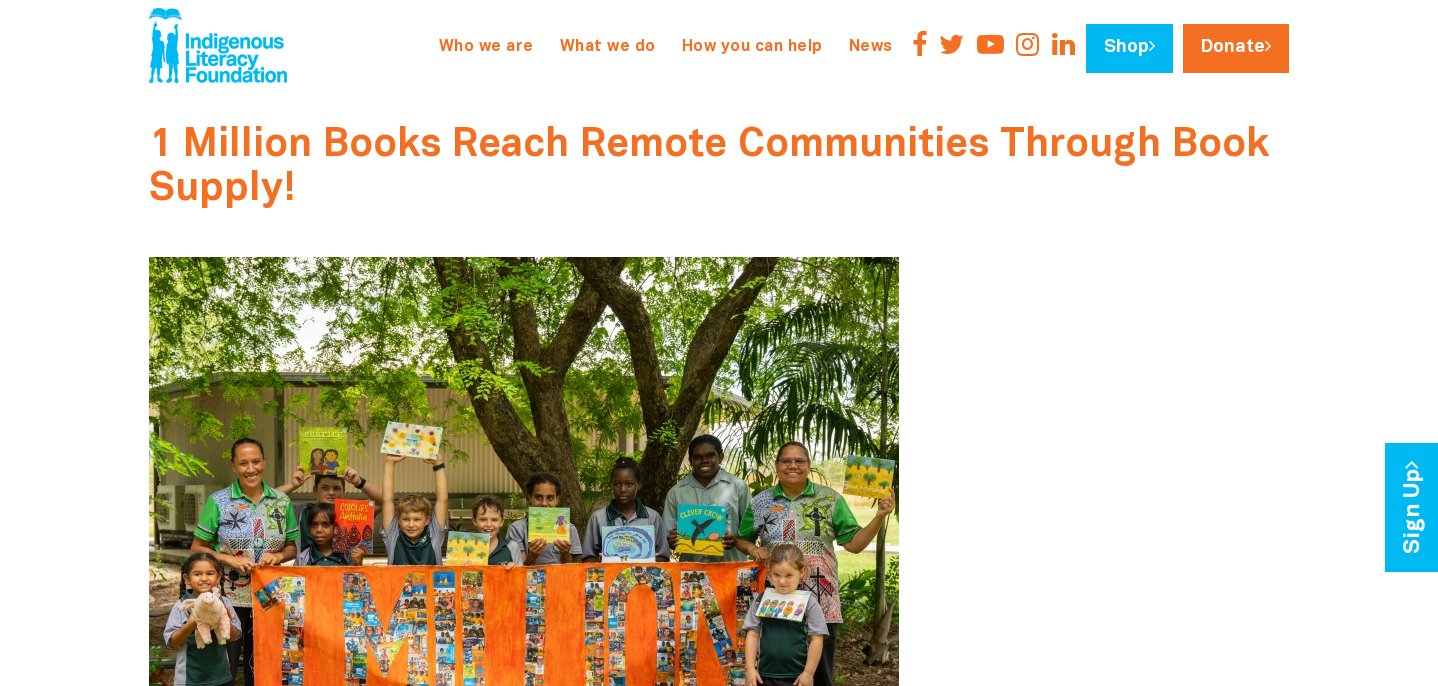 scroll, scrollTop: 0, scrollLeft: 0, axis: both 